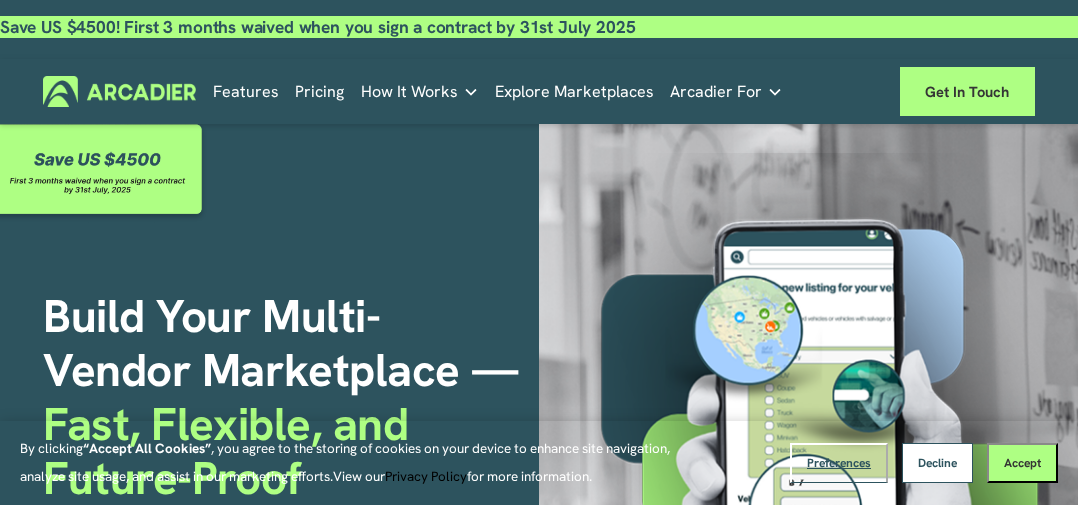 scroll, scrollTop: 0, scrollLeft: 0, axis: both 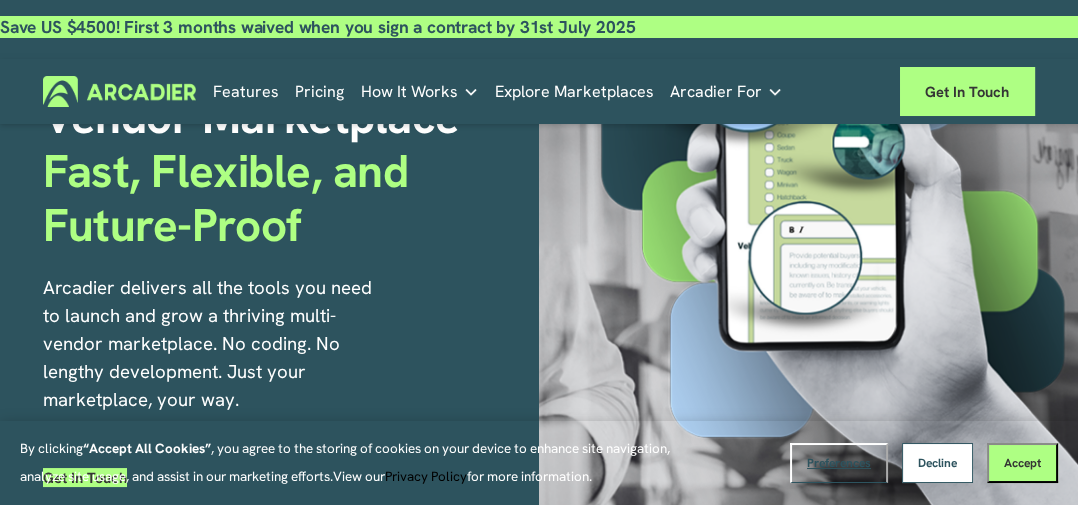 click on "Pricing" at bounding box center [319, 91] 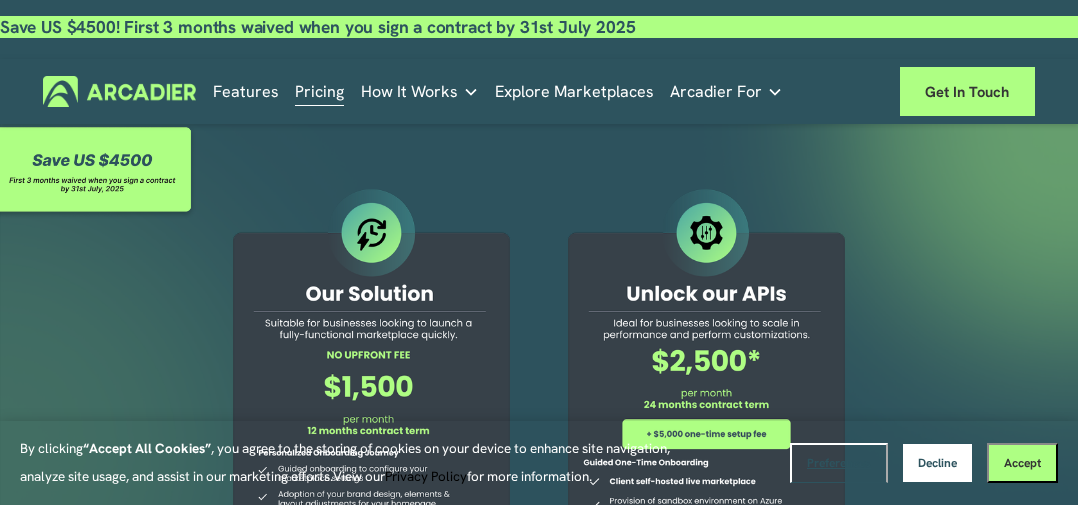 scroll, scrollTop: 0, scrollLeft: 0, axis: both 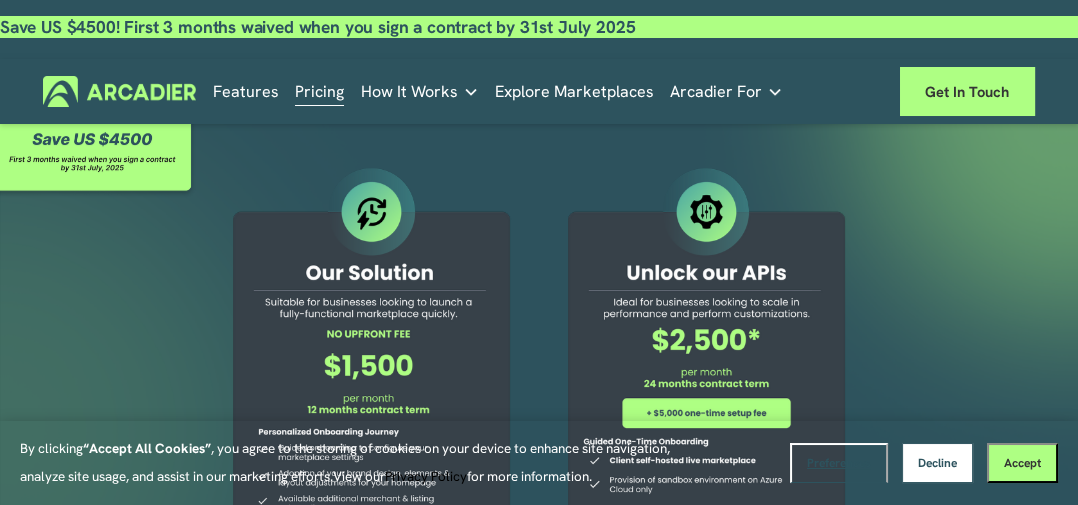click on "How It Works" at bounding box center [409, 92] 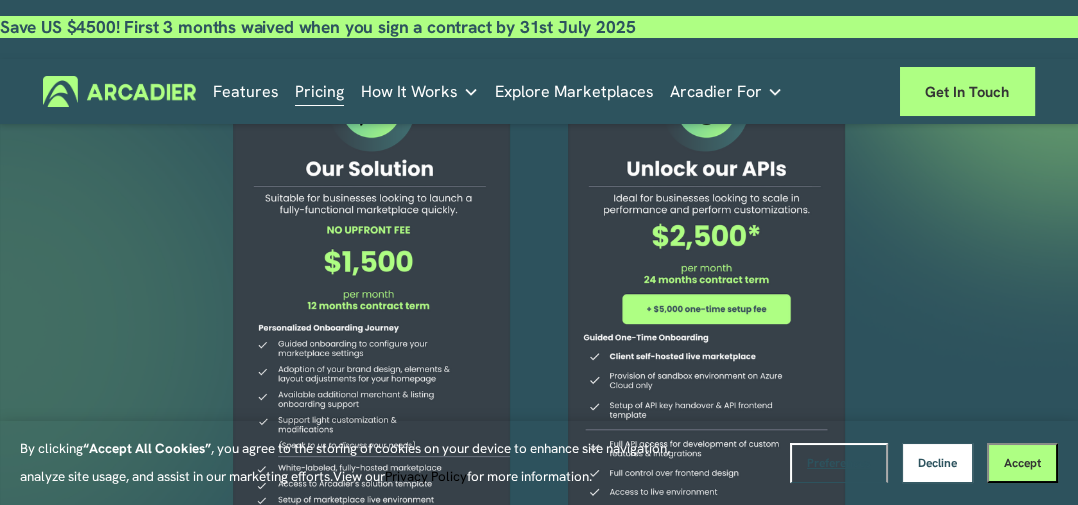 scroll, scrollTop: 129, scrollLeft: 0, axis: vertical 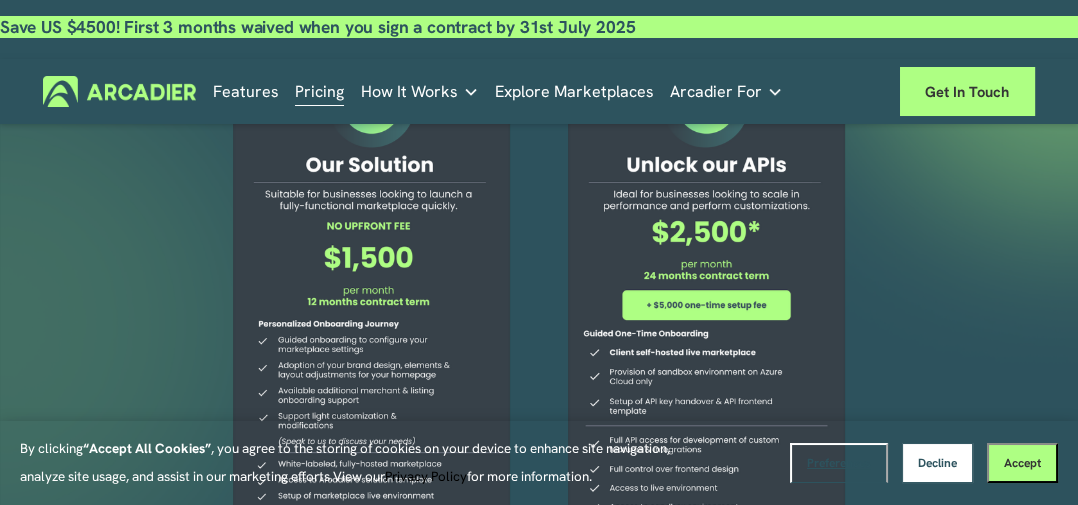 click on "Pricing" at bounding box center (319, 91) 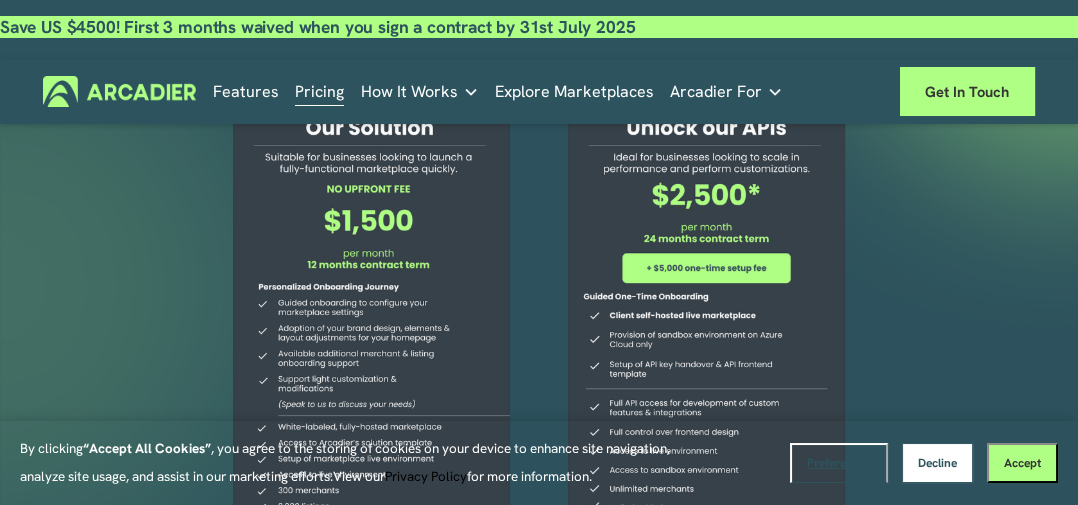 scroll, scrollTop: 225, scrollLeft: 0, axis: vertical 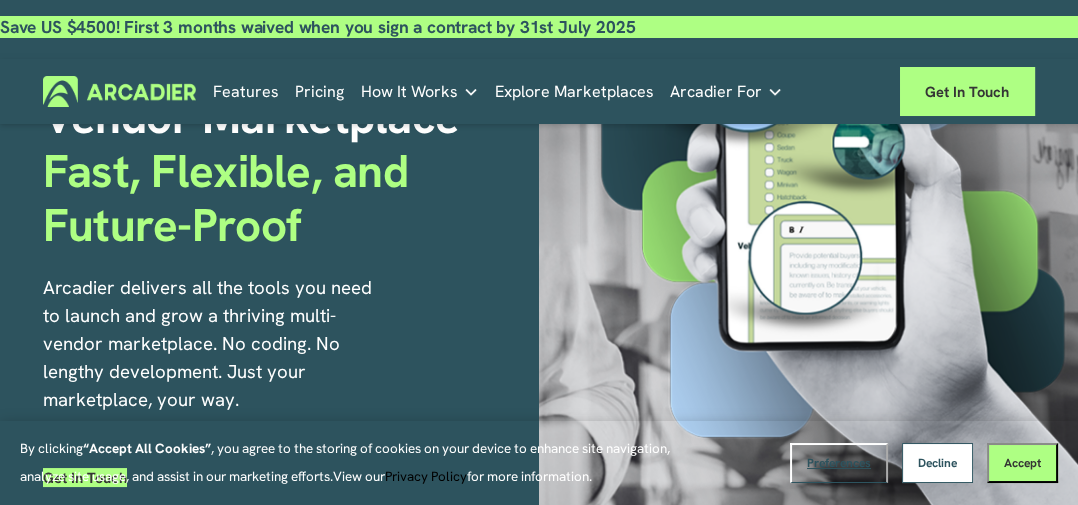click on "How It Works" at bounding box center [409, 92] 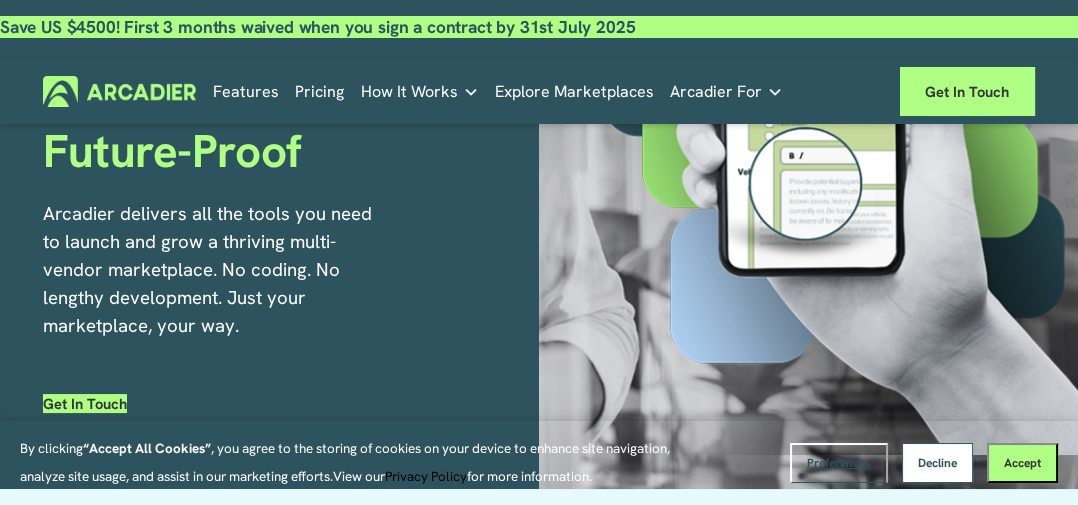 scroll, scrollTop: 321, scrollLeft: 0, axis: vertical 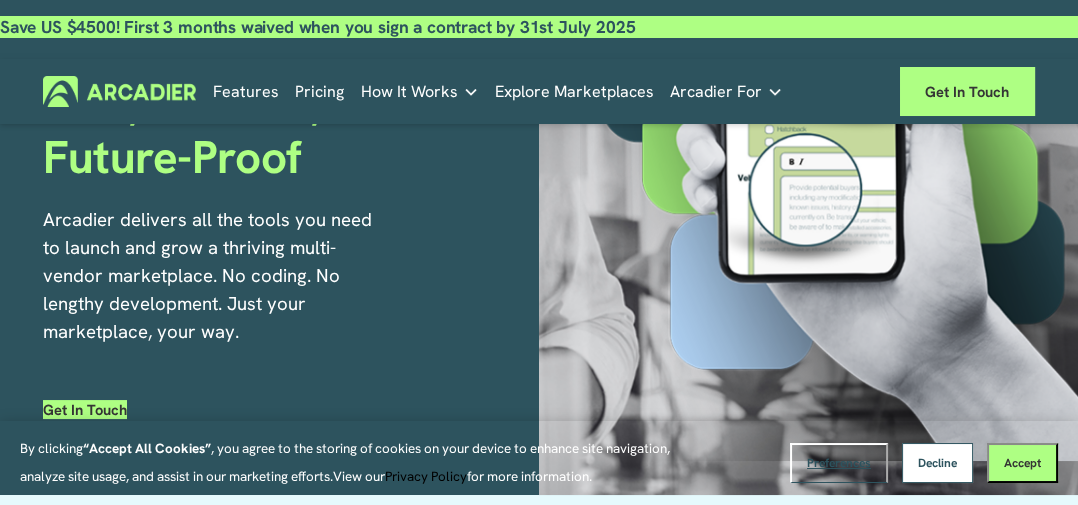 click at bounding box center (0, 16) 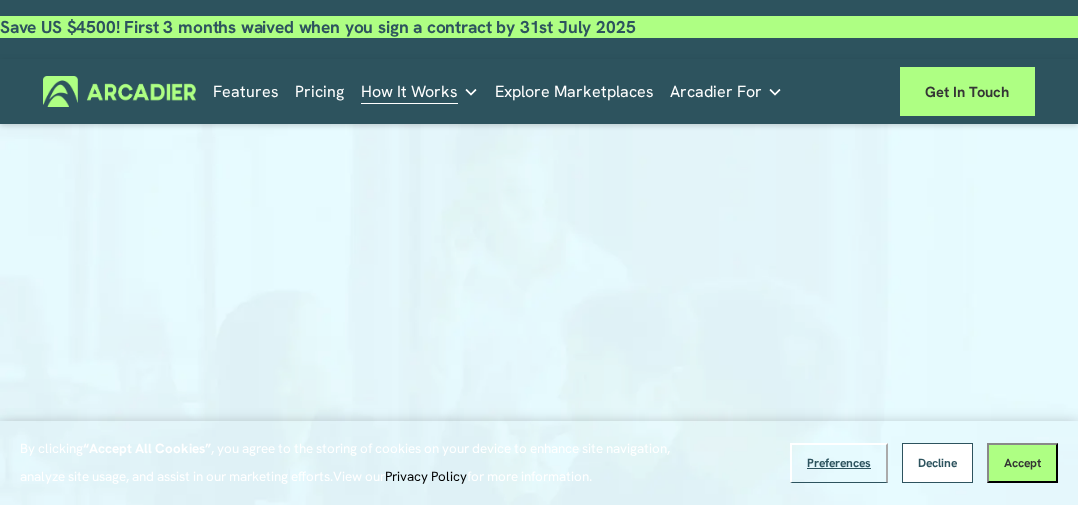 scroll, scrollTop: 0, scrollLeft: 0, axis: both 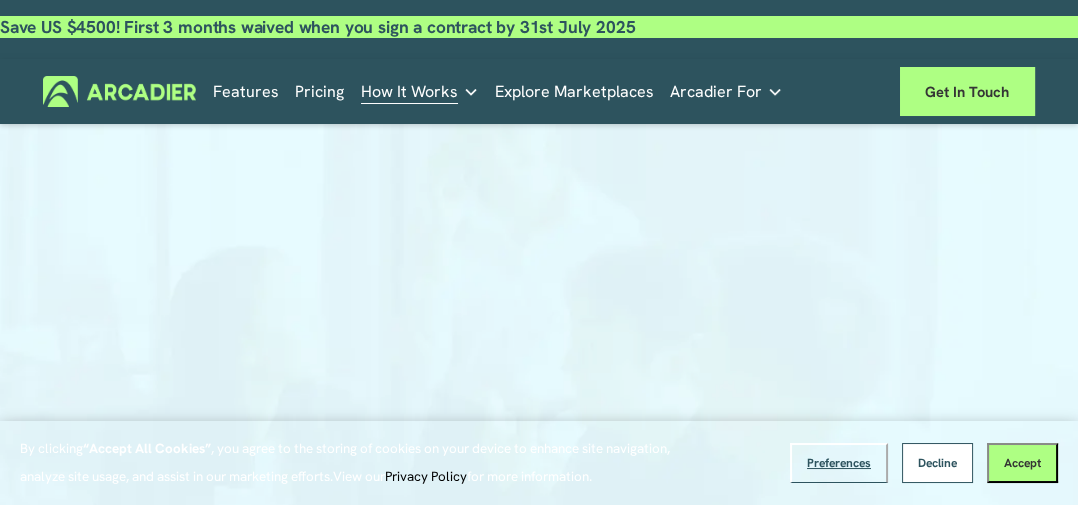 click on "Pricing" at bounding box center (319, 91) 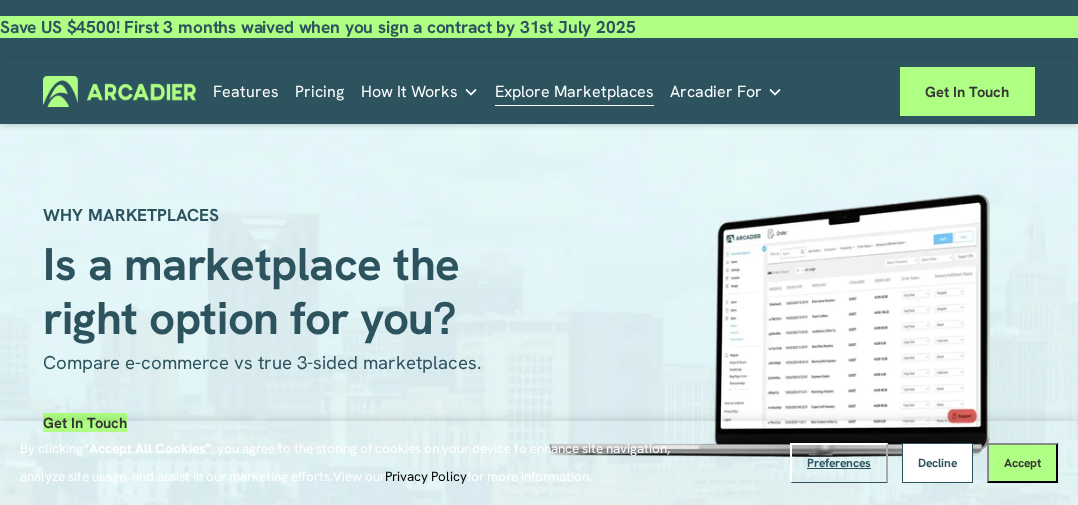 scroll, scrollTop: 0, scrollLeft: 0, axis: both 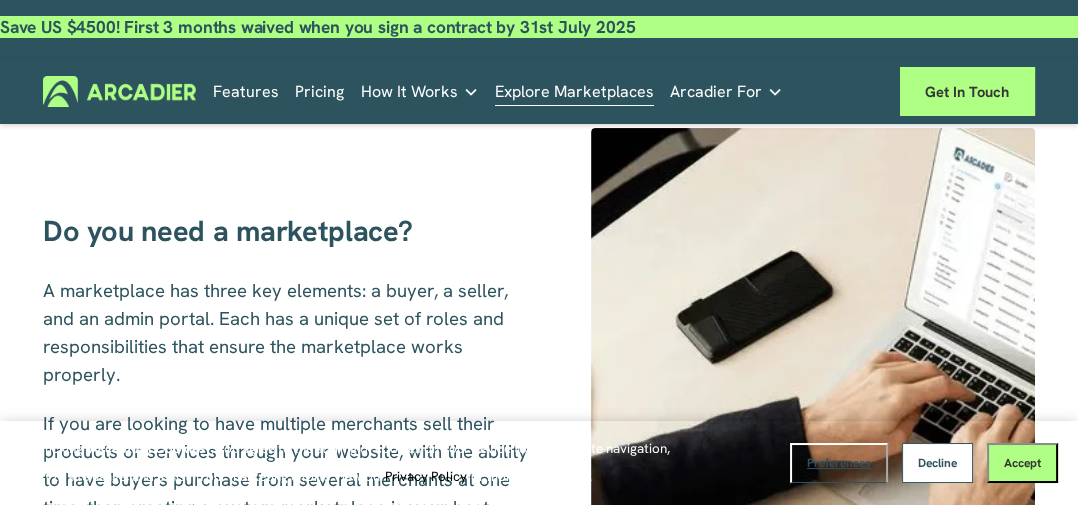 click on "Features" at bounding box center (246, 91) 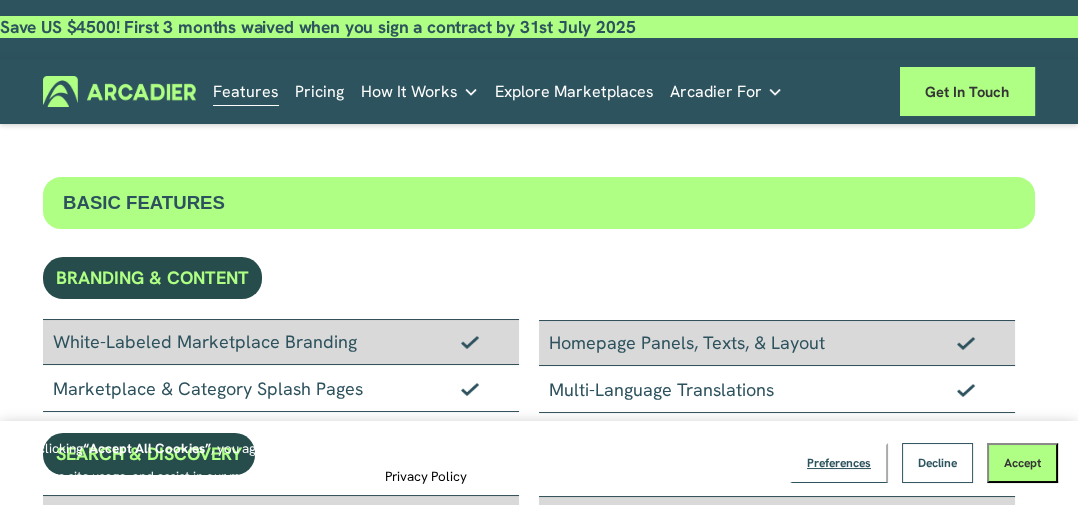 scroll, scrollTop: 0, scrollLeft: 0, axis: both 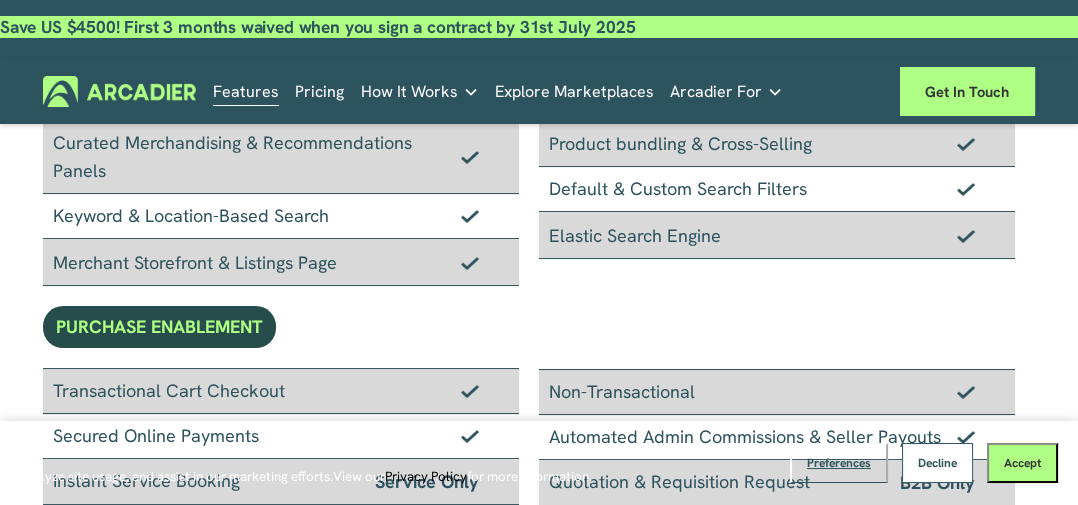 click on "Get in touch" at bounding box center (967, 91) 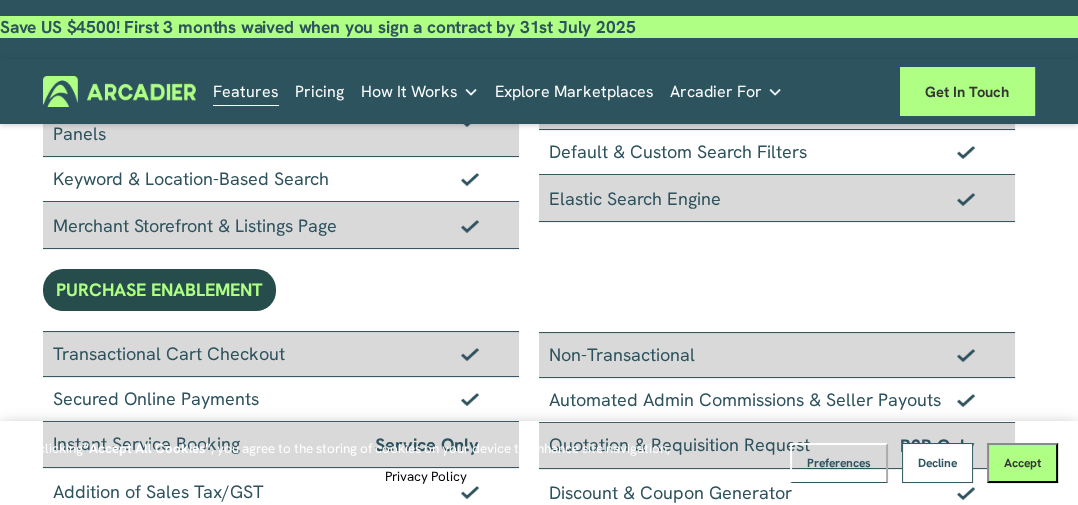 scroll, scrollTop: 467, scrollLeft: 0, axis: vertical 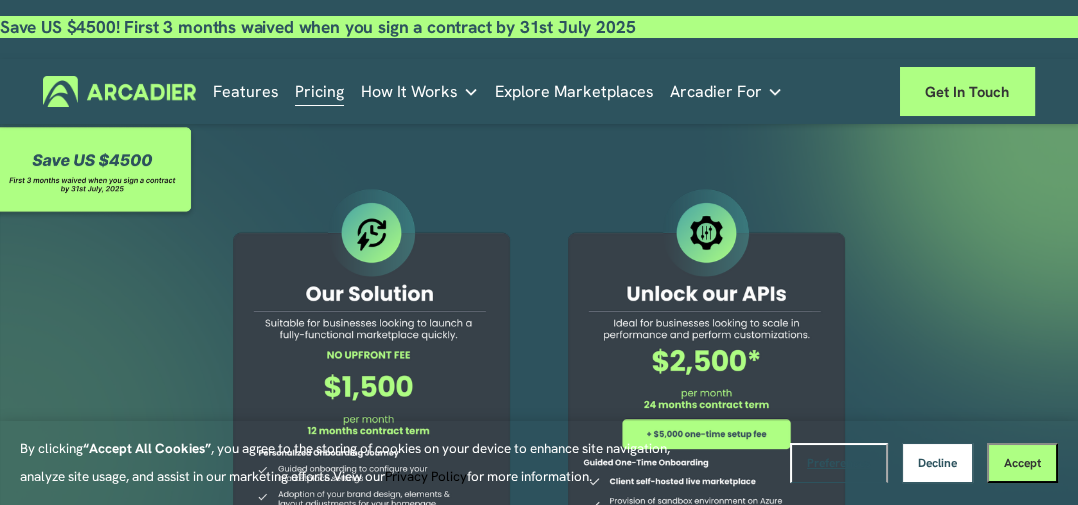 click on "Explore Marketplaces" at bounding box center (574, 91) 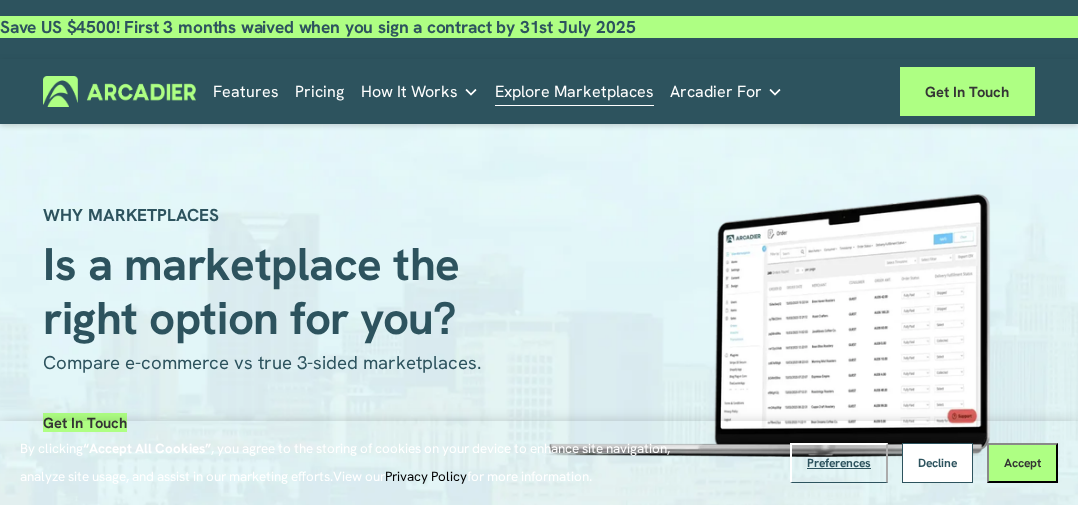 scroll, scrollTop: 243, scrollLeft: 0, axis: vertical 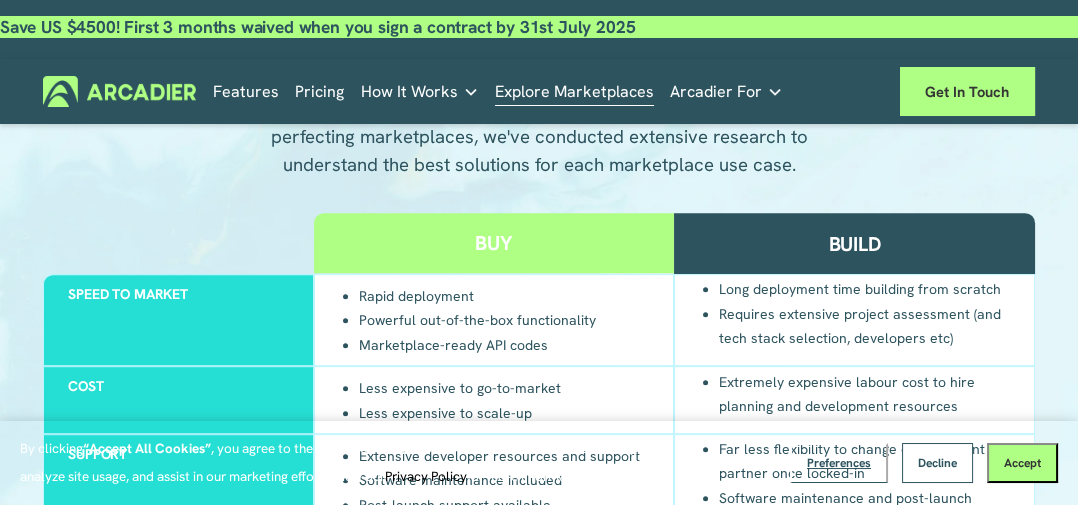 click on "How It Works" at bounding box center (409, 92) 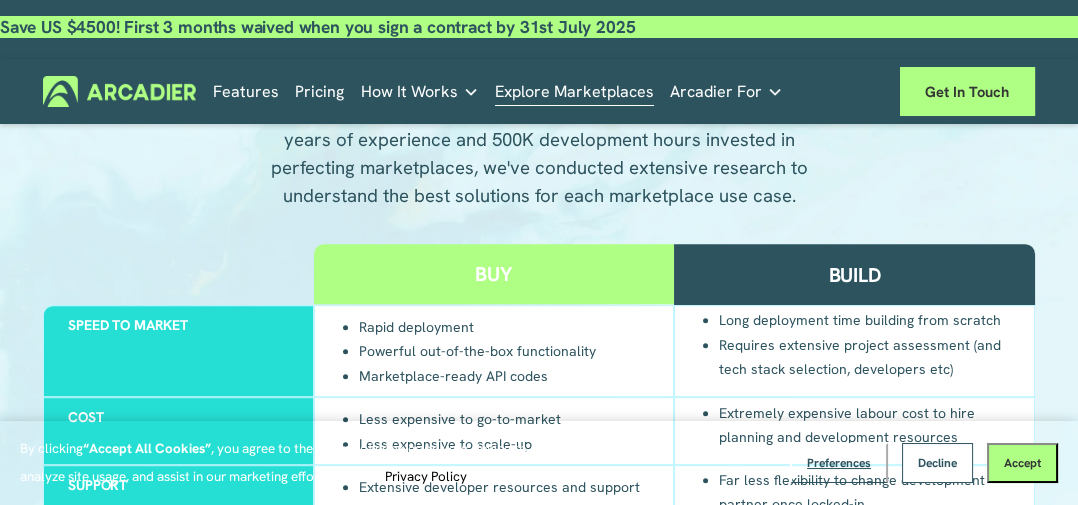scroll, scrollTop: 1540, scrollLeft: 0, axis: vertical 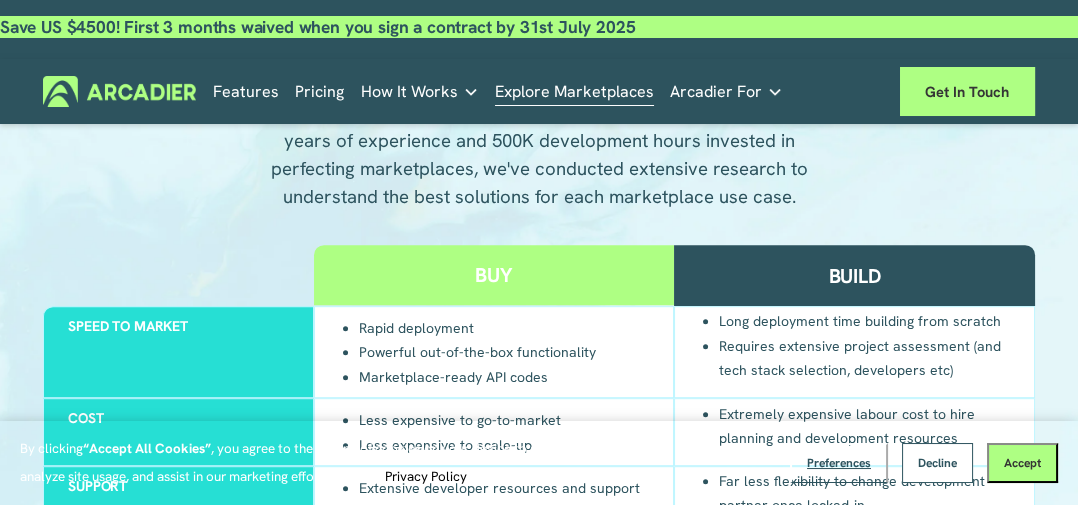 click on "Pricing" at bounding box center [319, 91] 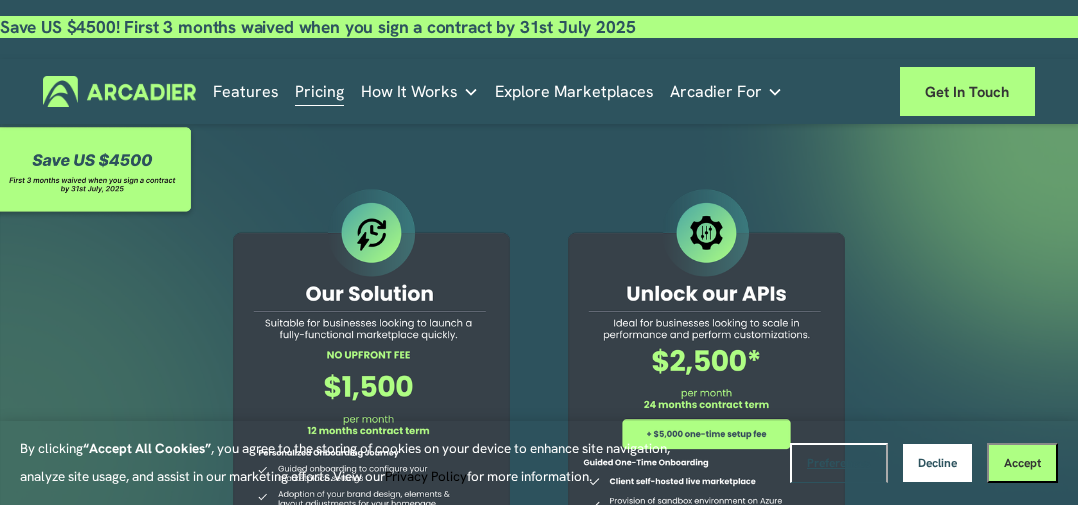 scroll, scrollTop: 0, scrollLeft: 0, axis: both 